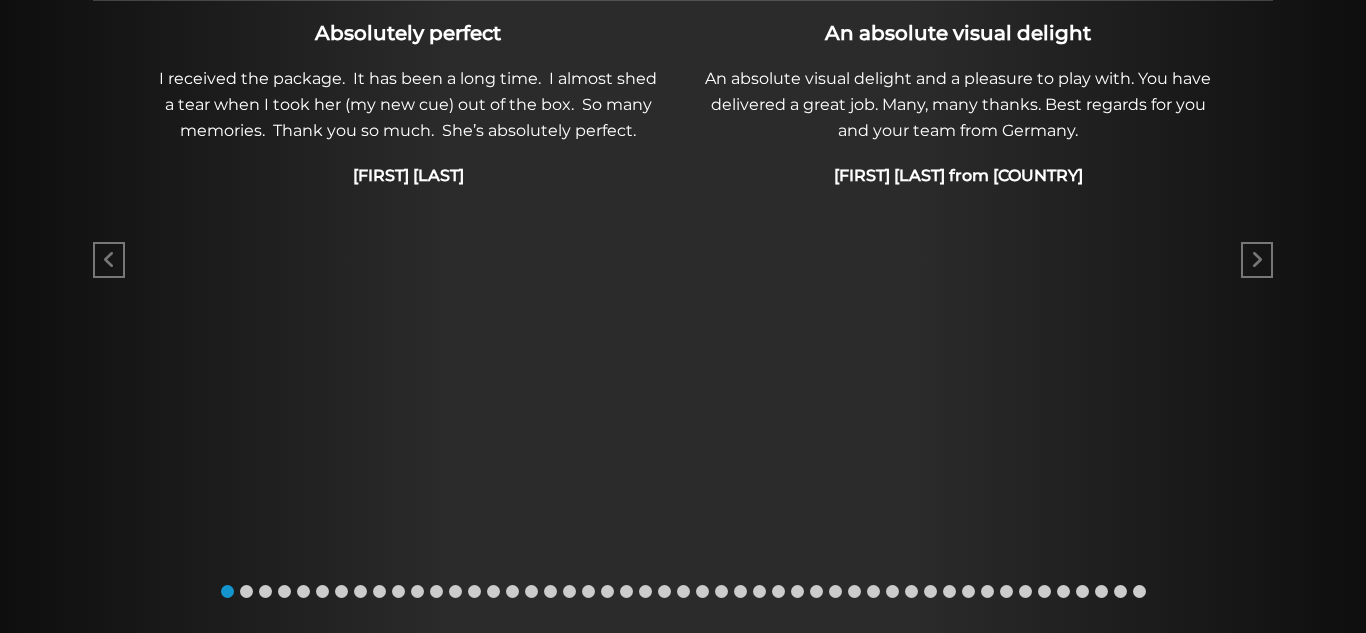 scroll, scrollTop: 1504, scrollLeft: 0, axis: vertical 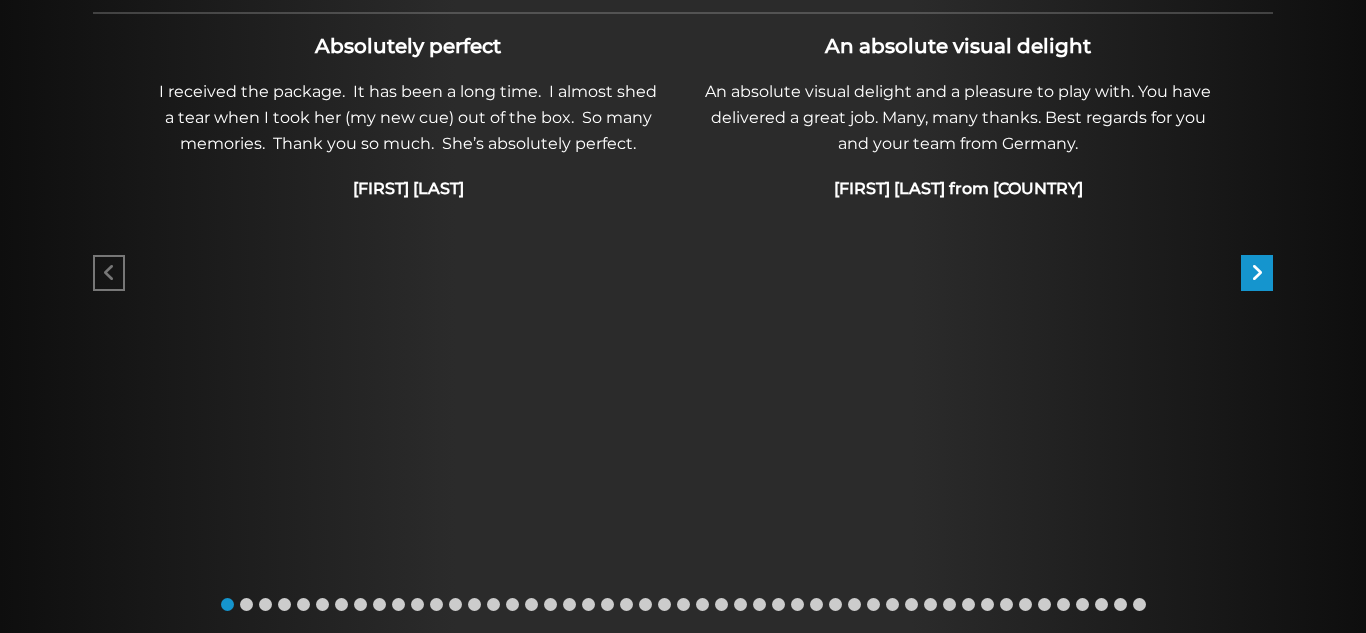 click at bounding box center (1257, 273) 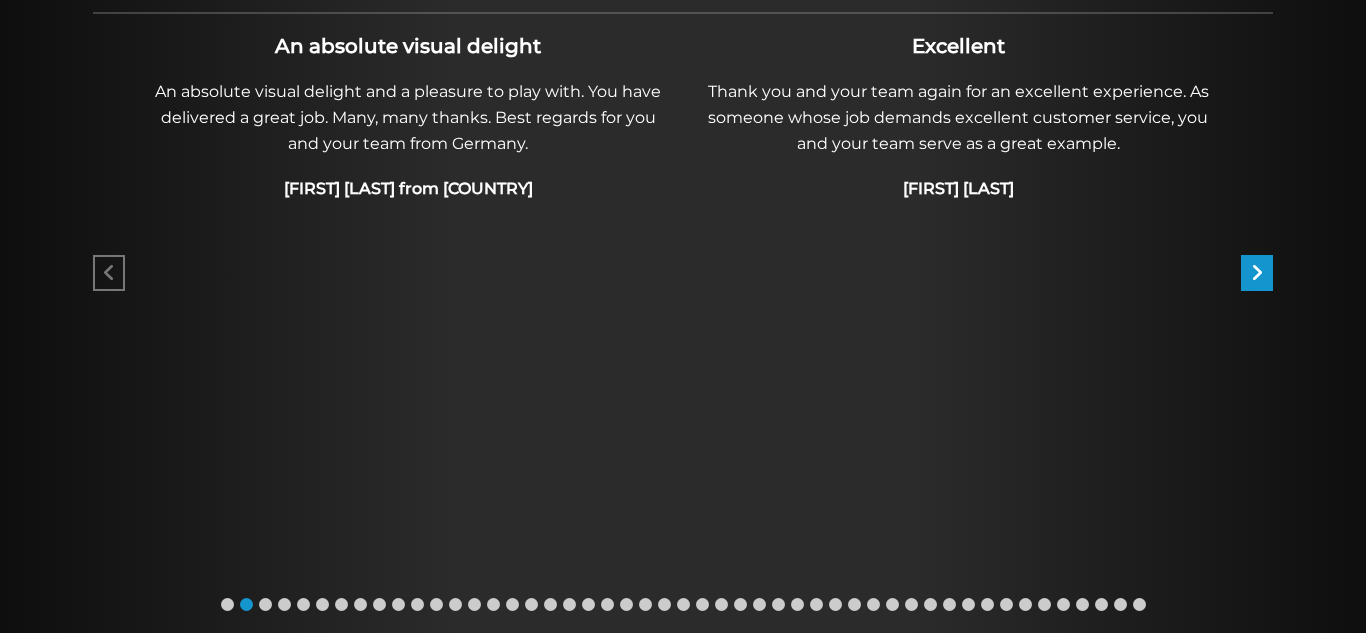 click at bounding box center [1257, 273] 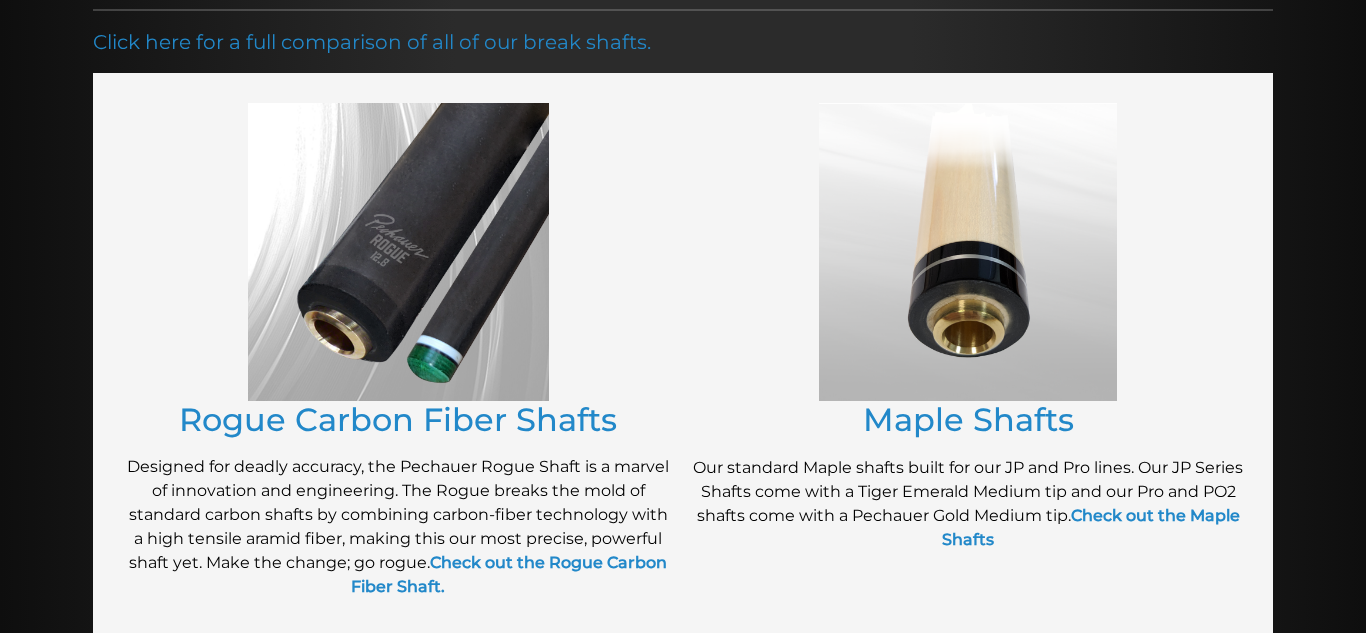 scroll, scrollTop: 0, scrollLeft: 0, axis: both 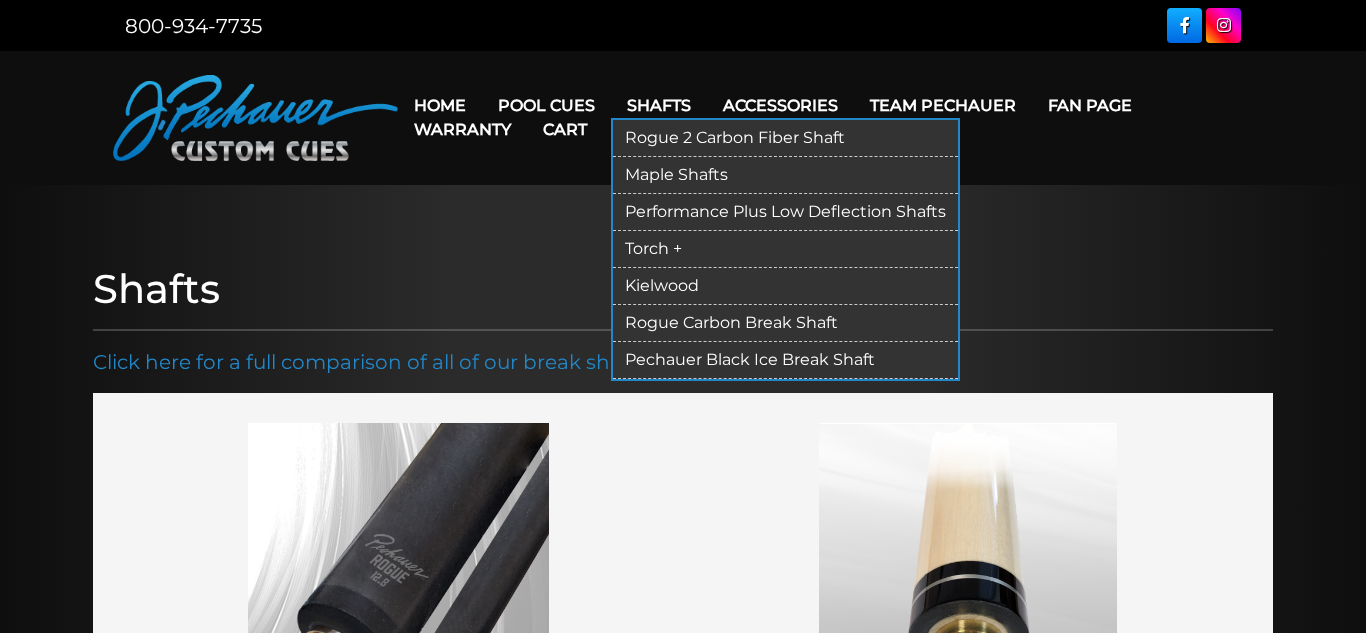 click on "Torch +" at bounding box center (785, 249) 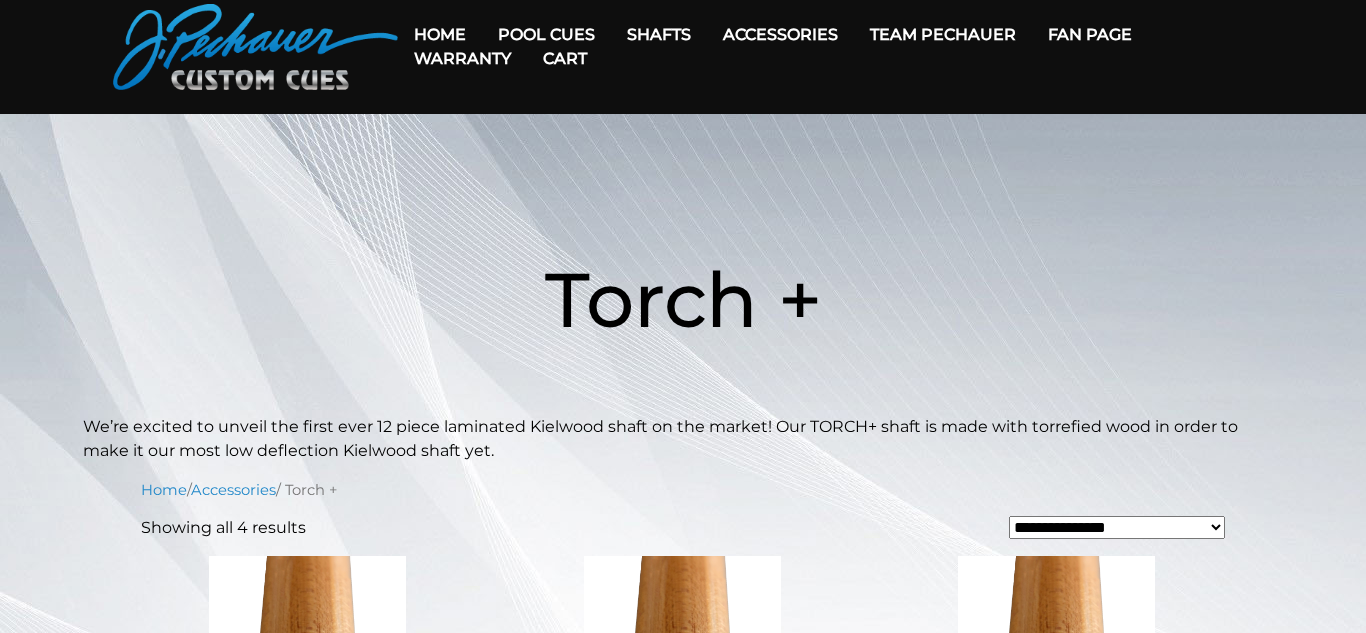 scroll, scrollTop: 0, scrollLeft: 0, axis: both 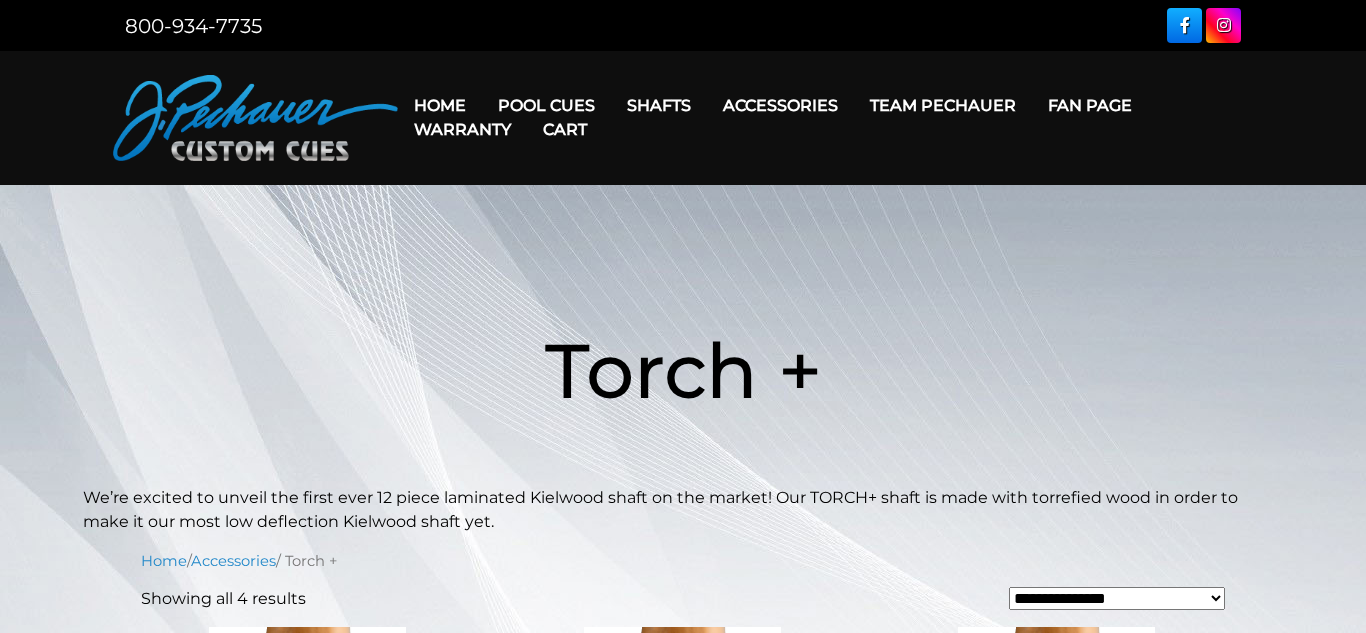 click on "Cart" at bounding box center (565, 129) 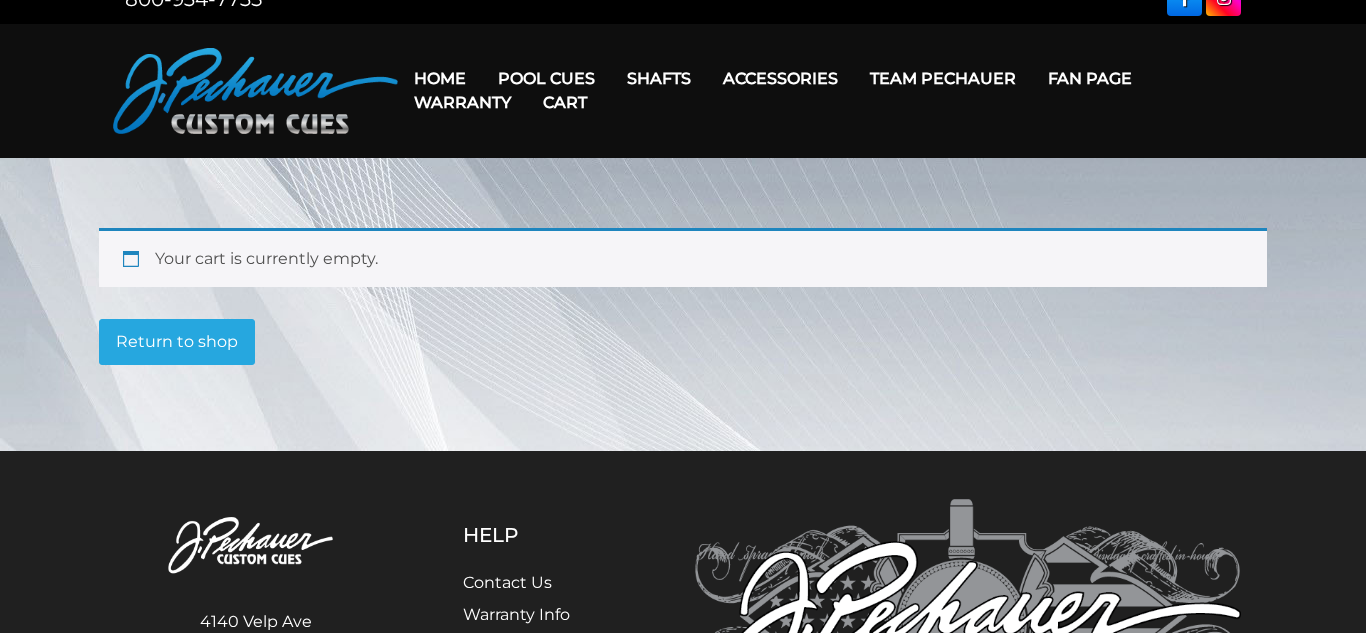 scroll, scrollTop: 26, scrollLeft: 0, axis: vertical 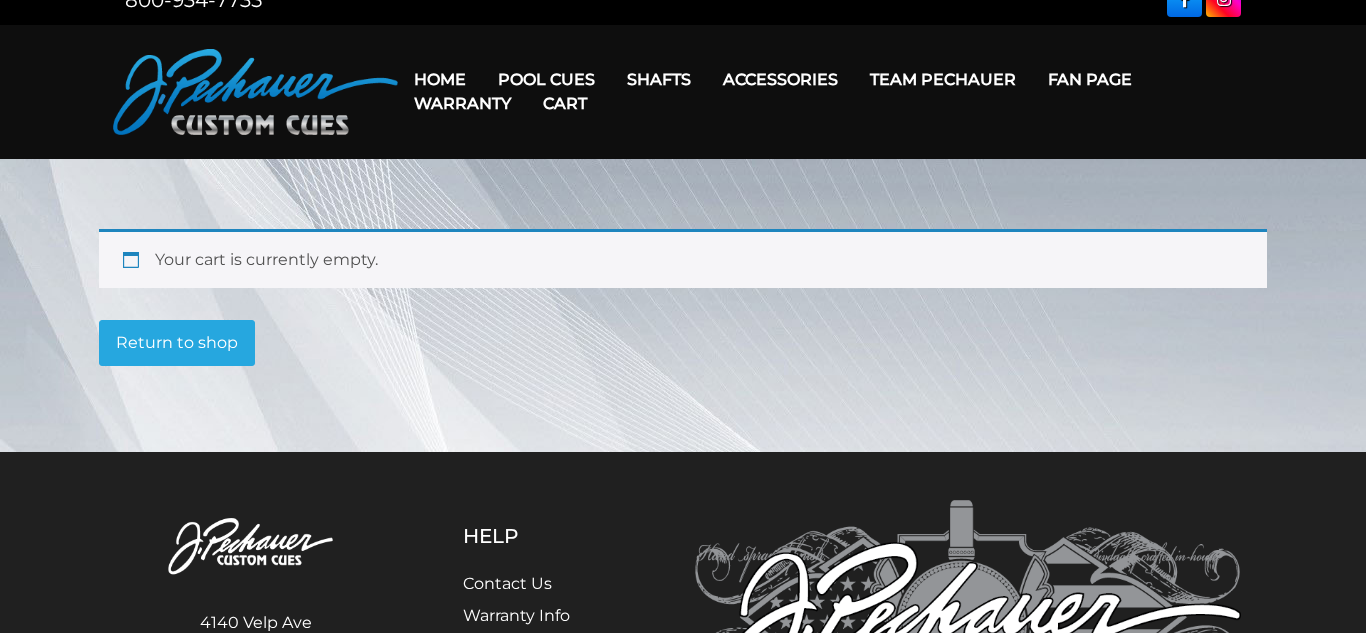 click on "Return to shop" at bounding box center (177, 343) 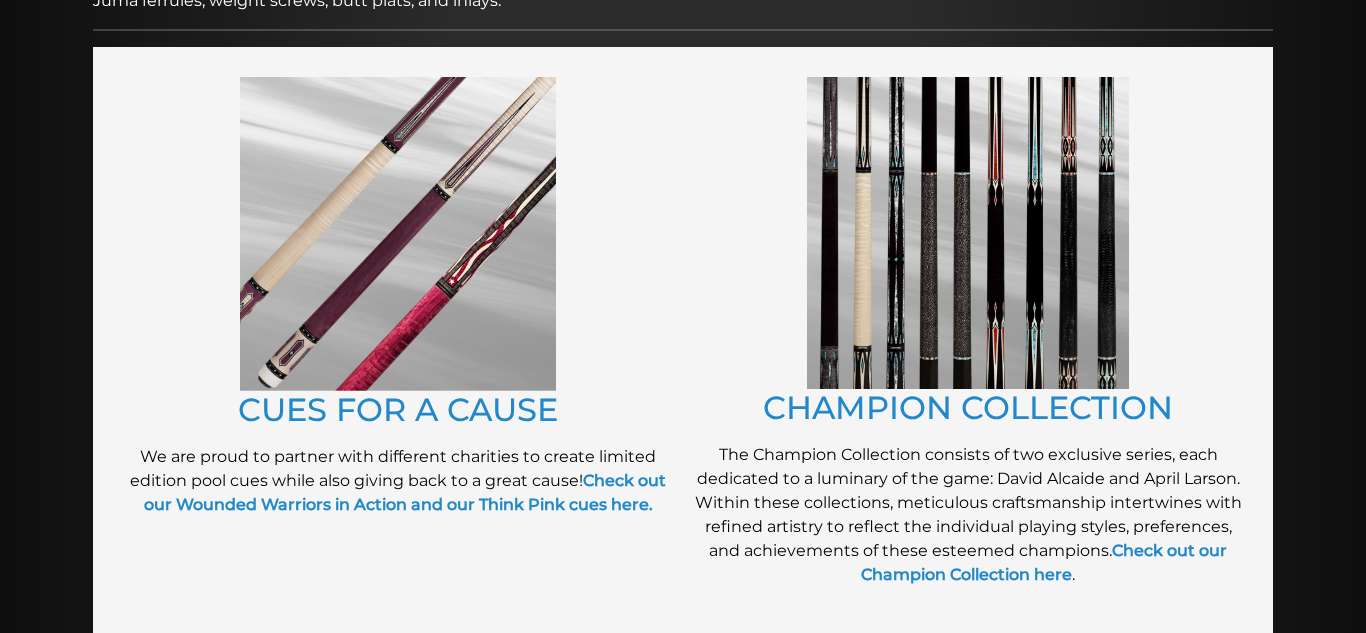 scroll, scrollTop: 446, scrollLeft: 0, axis: vertical 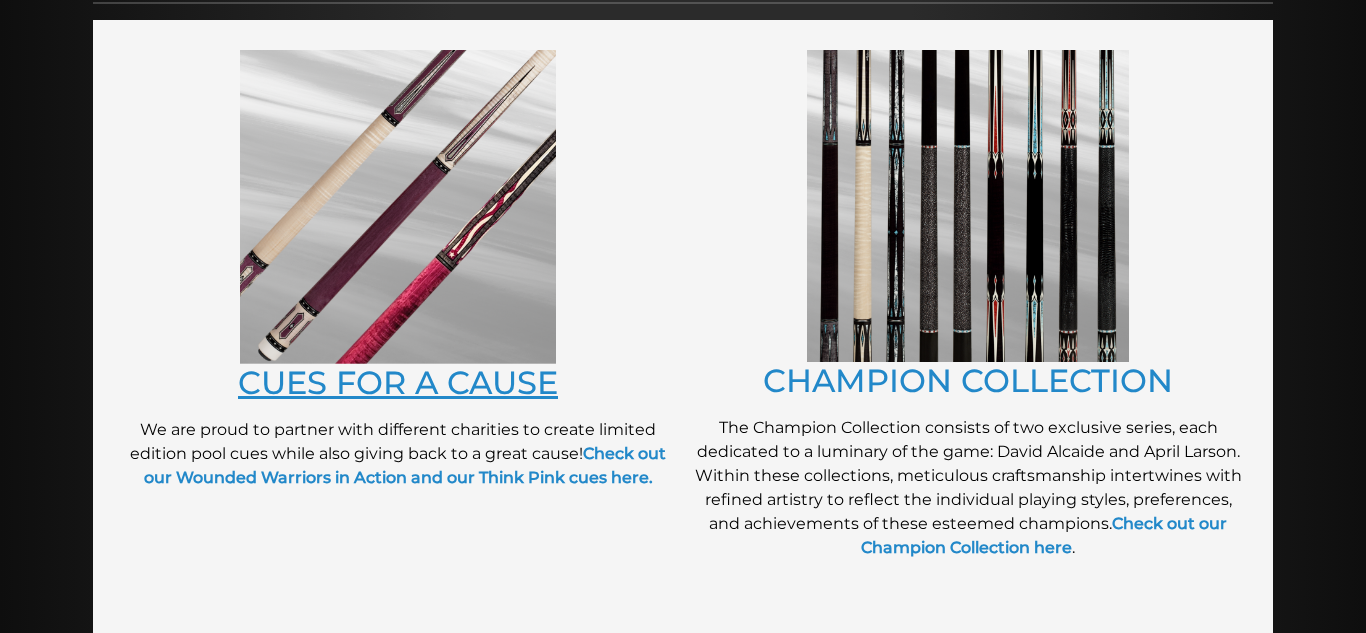 click on "CUES FOR A CAUSE" at bounding box center [398, 382] 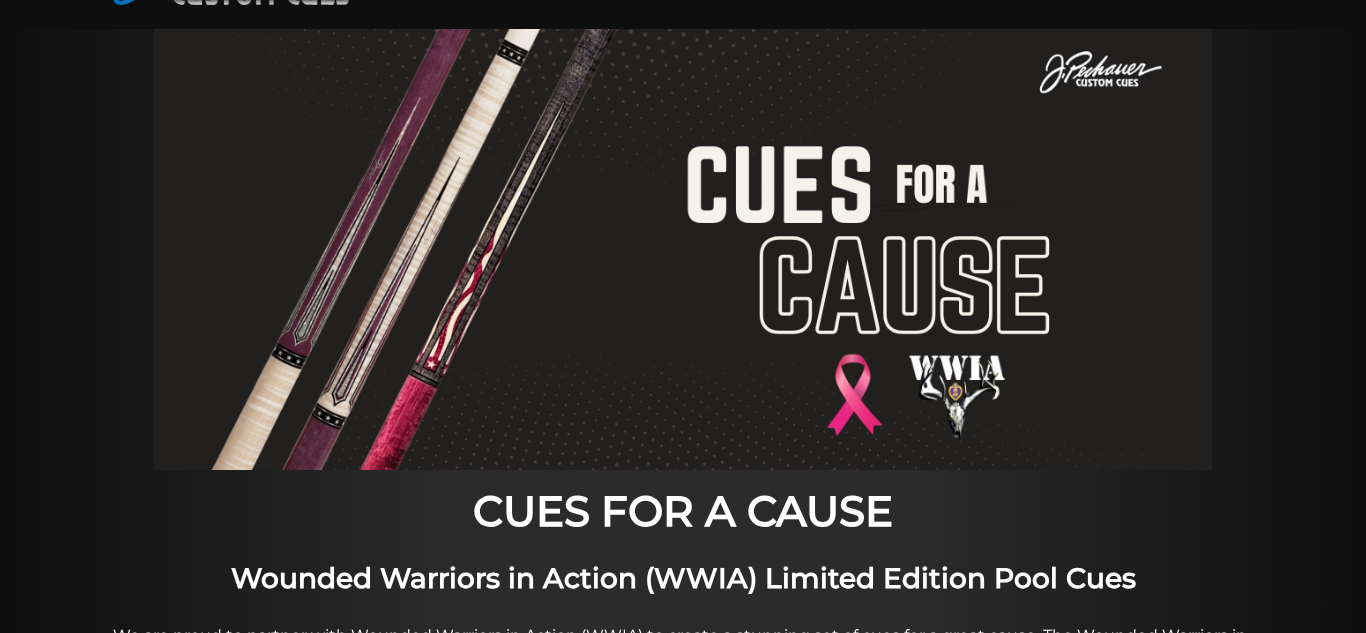 scroll, scrollTop: 0, scrollLeft: 0, axis: both 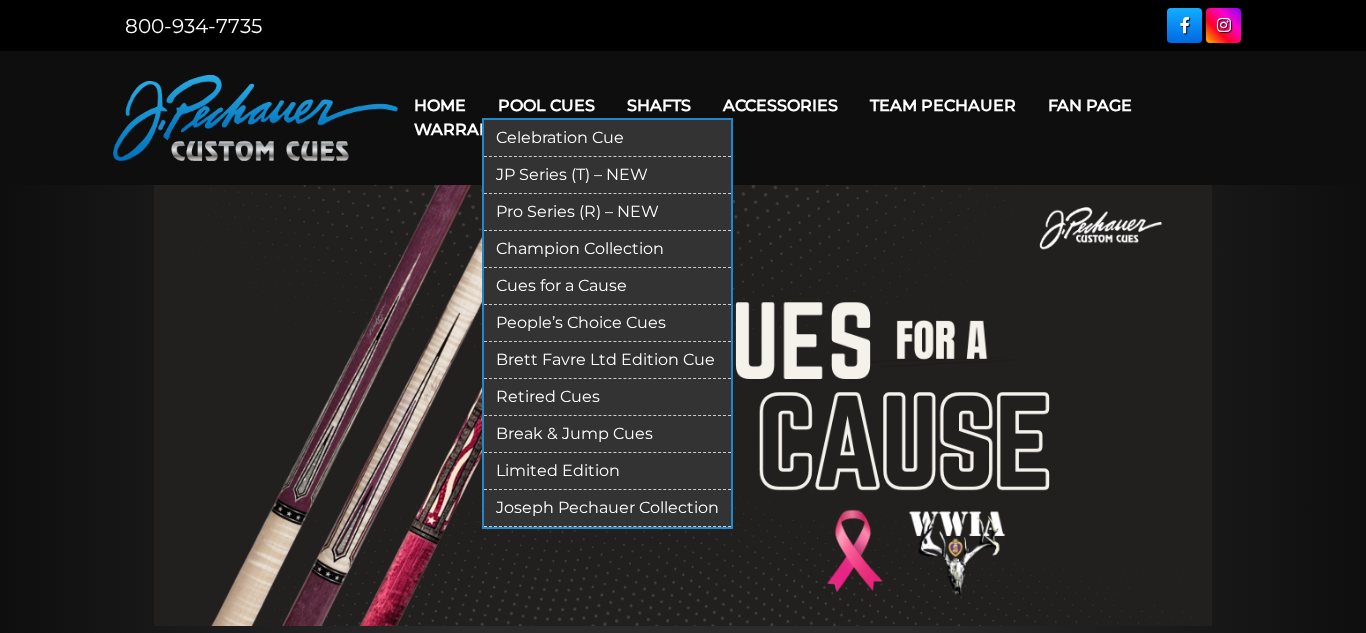 click on "Pro Series (R) – NEW" at bounding box center [607, 212] 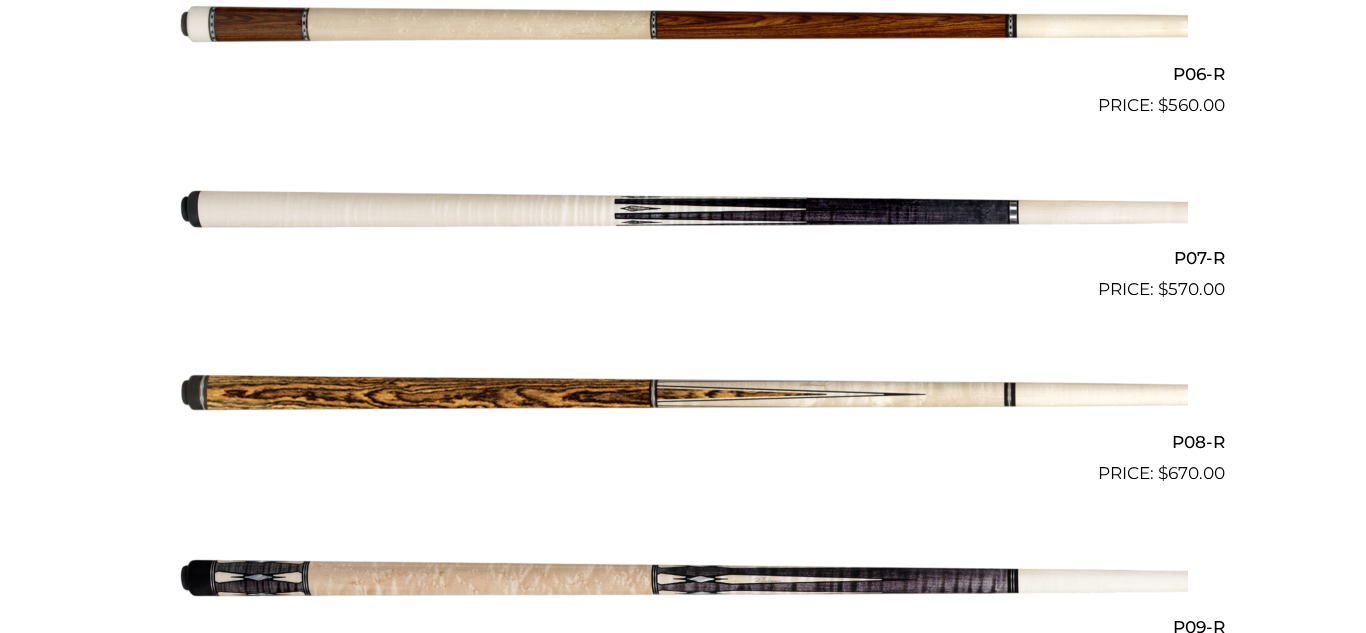 scroll, scrollTop: 1622, scrollLeft: 0, axis: vertical 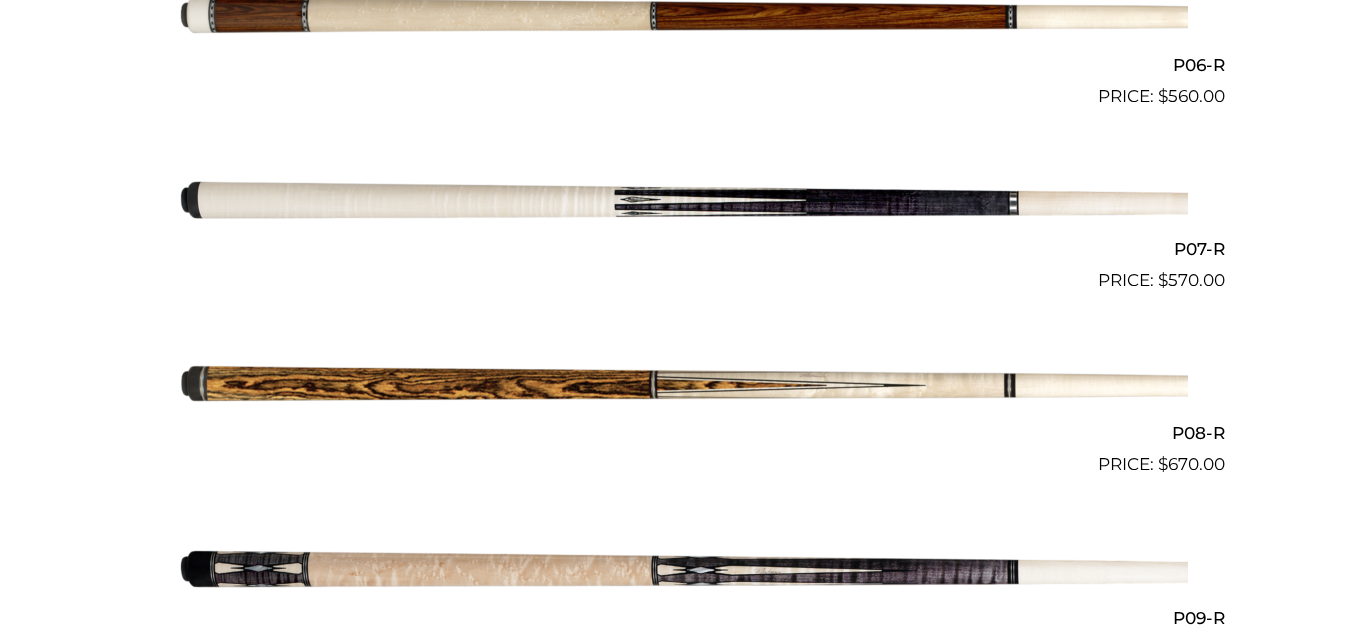 click at bounding box center (683, 386) 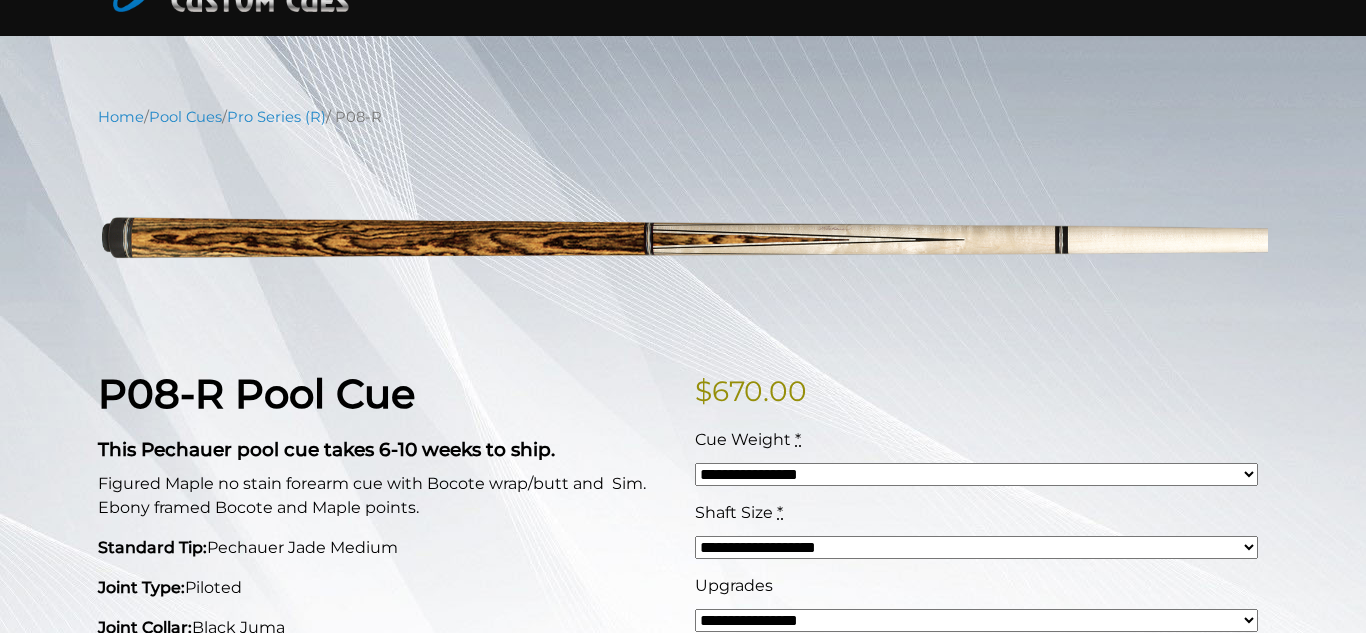 scroll, scrollTop: 124, scrollLeft: 0, axis: vertical 